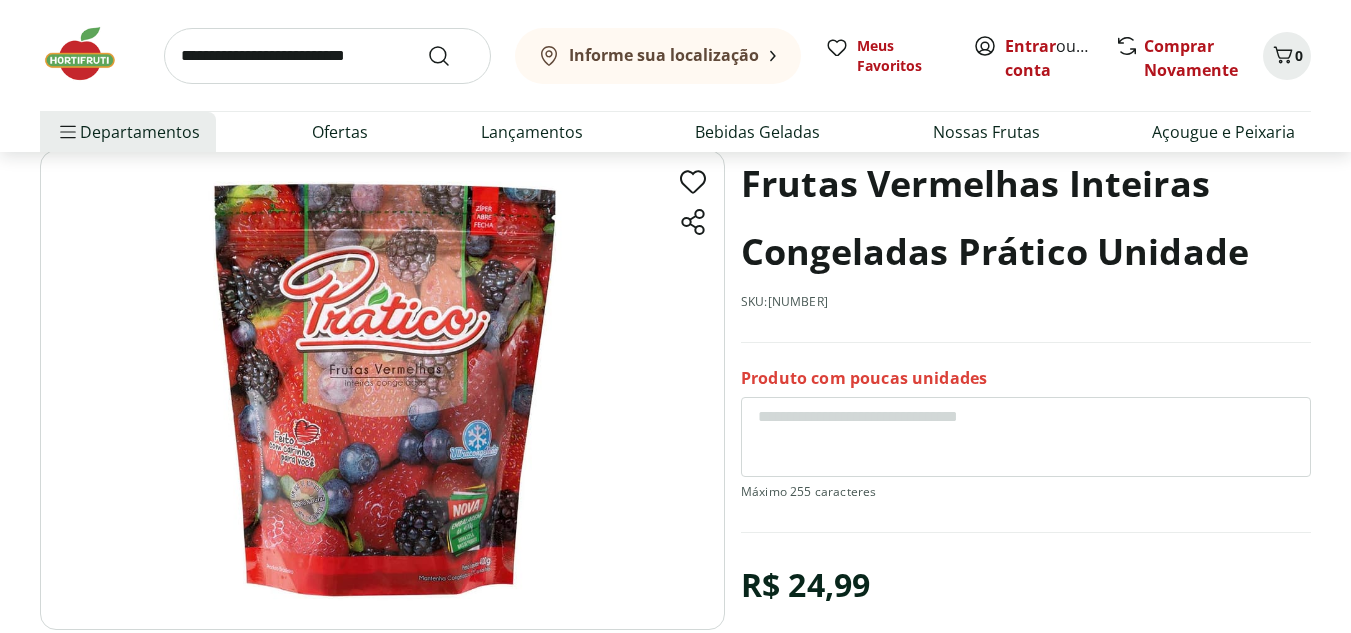 scroll, scrollTop: 0, scrollLeft: 0, axis: both 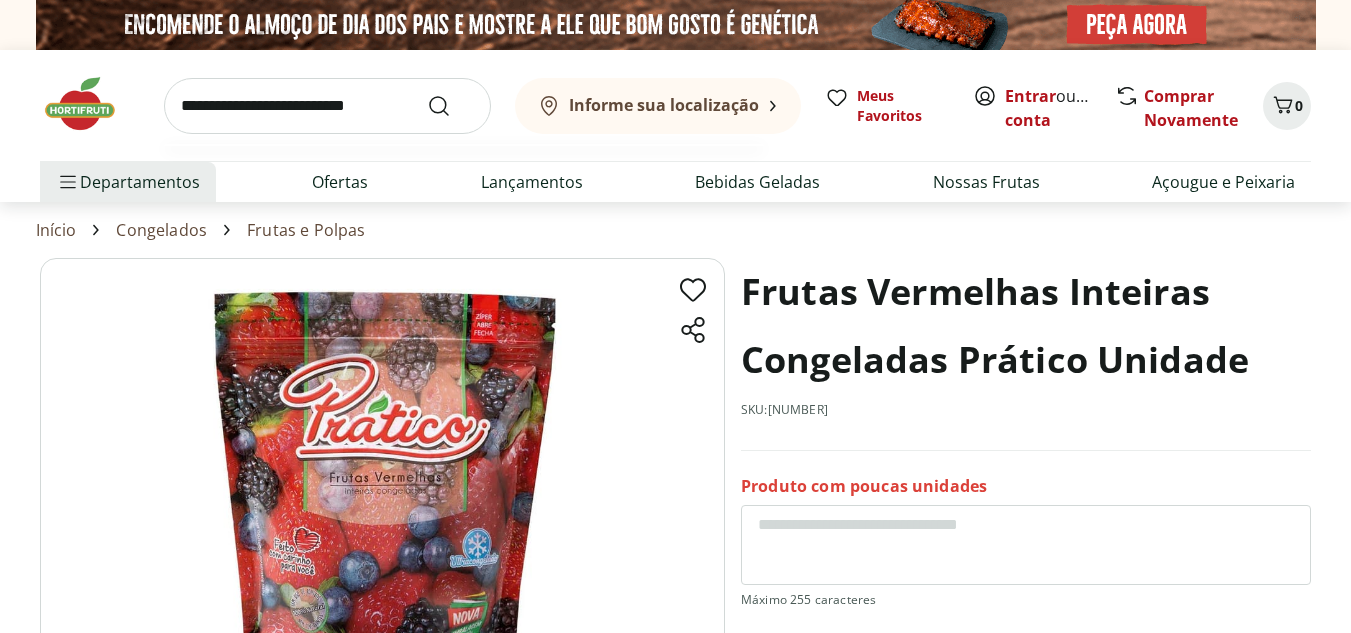 click at bounding box center [327, 106] 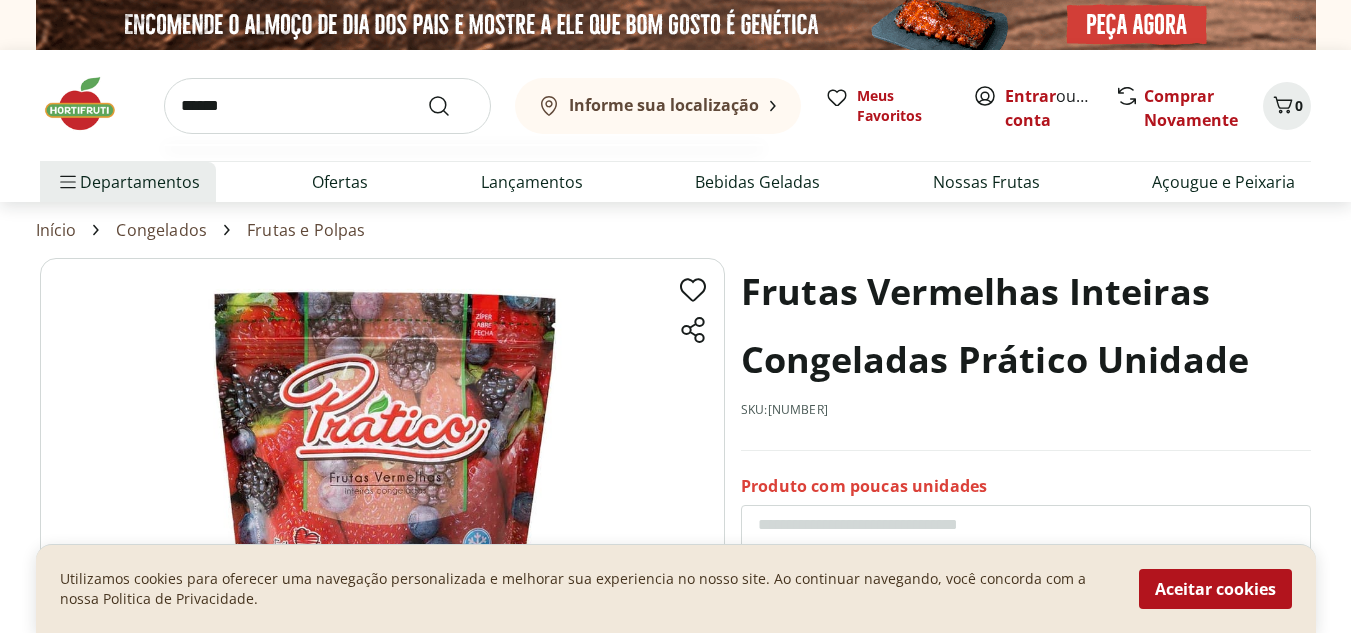 type on "*****" 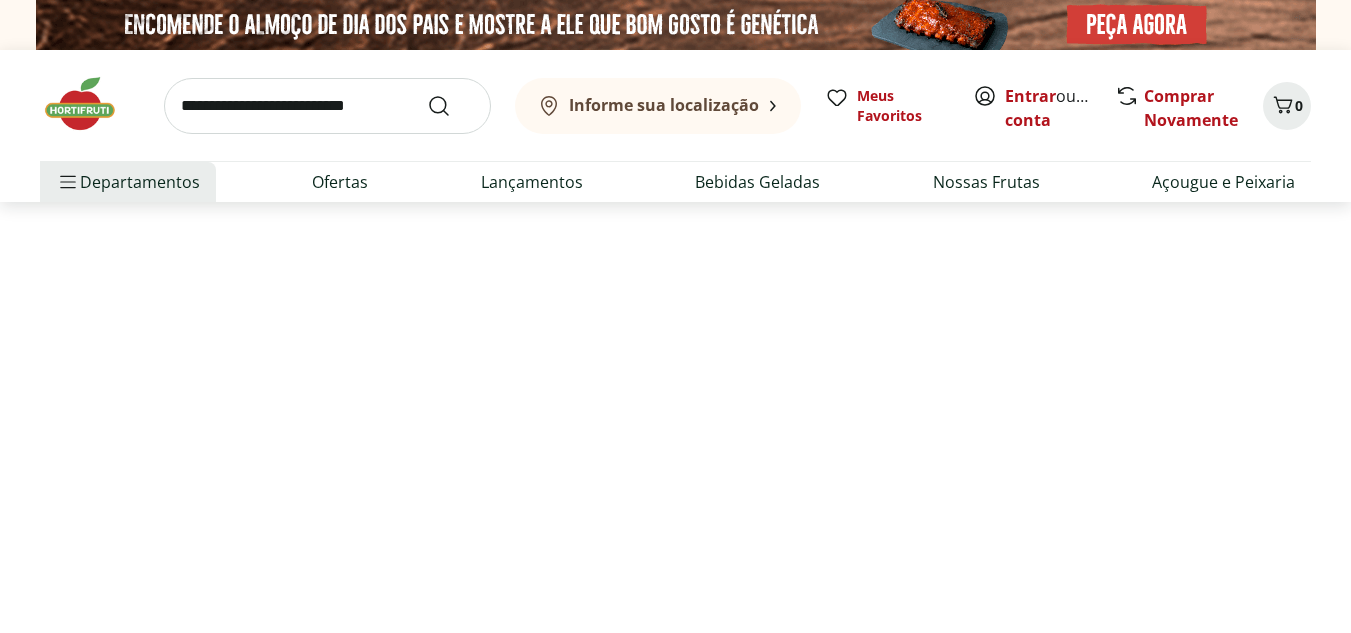 select on "**********" 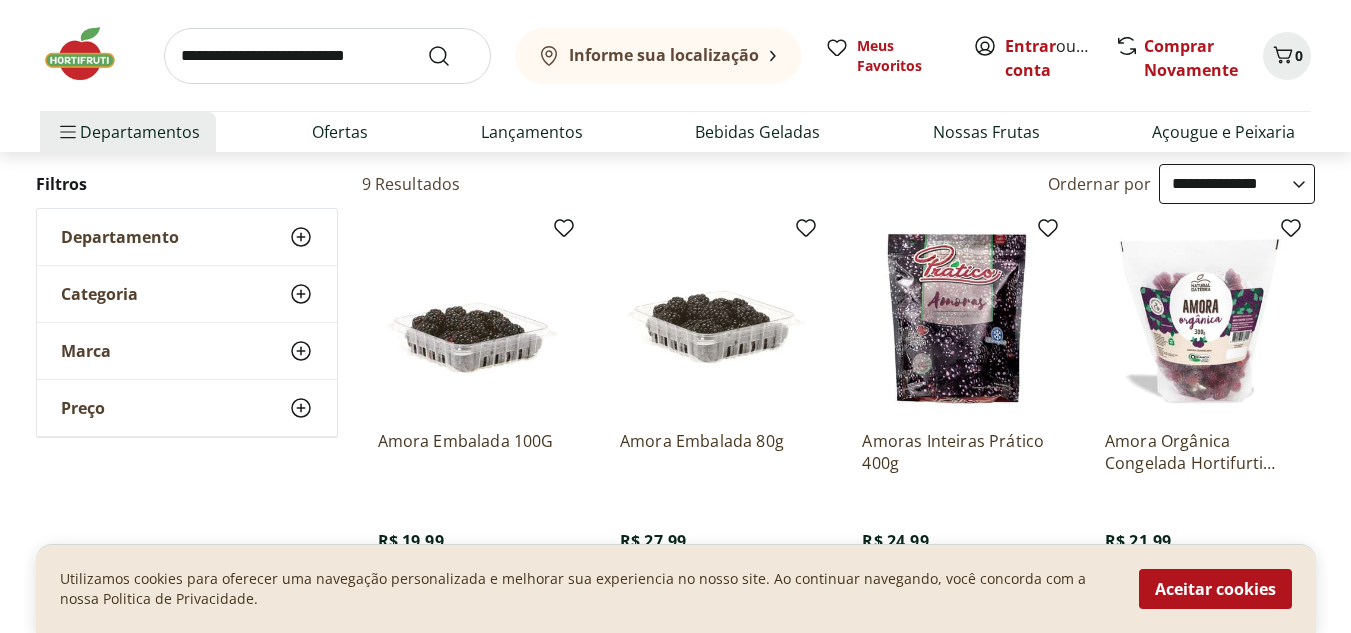 scroll, scrollTop: 242, scrollLeft: 0, axis: vertical 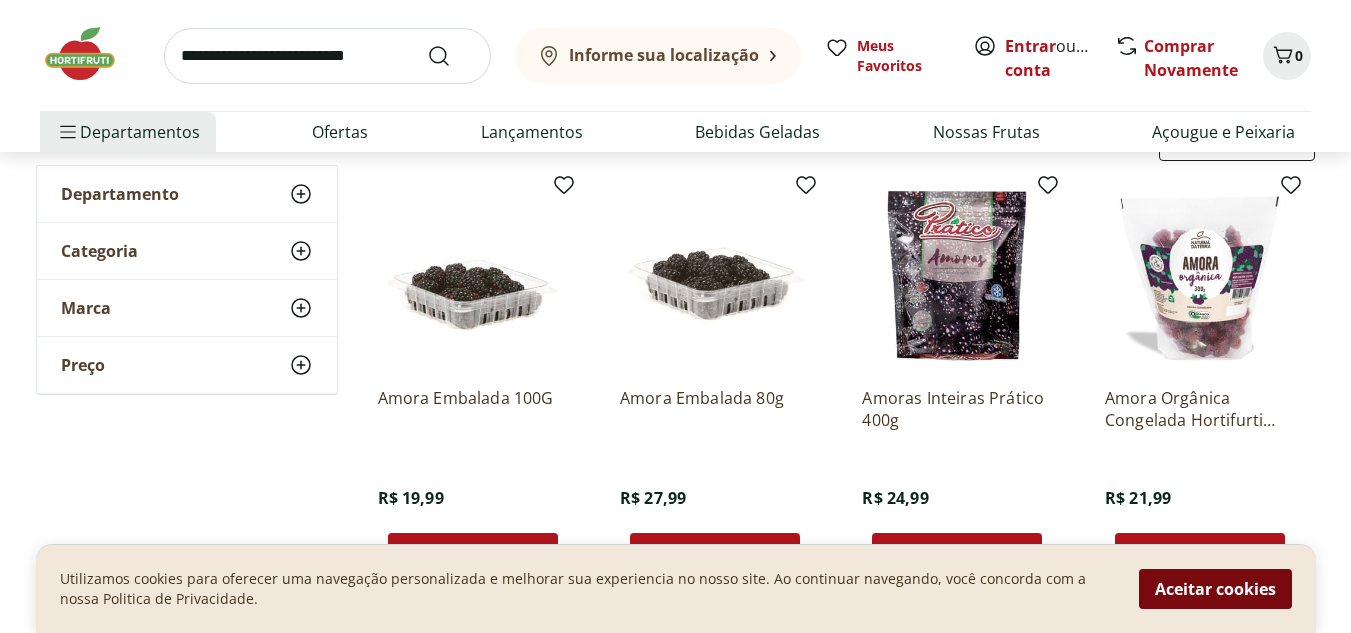 click on "Aceitar cookies" at bounding box center (1215, 589) 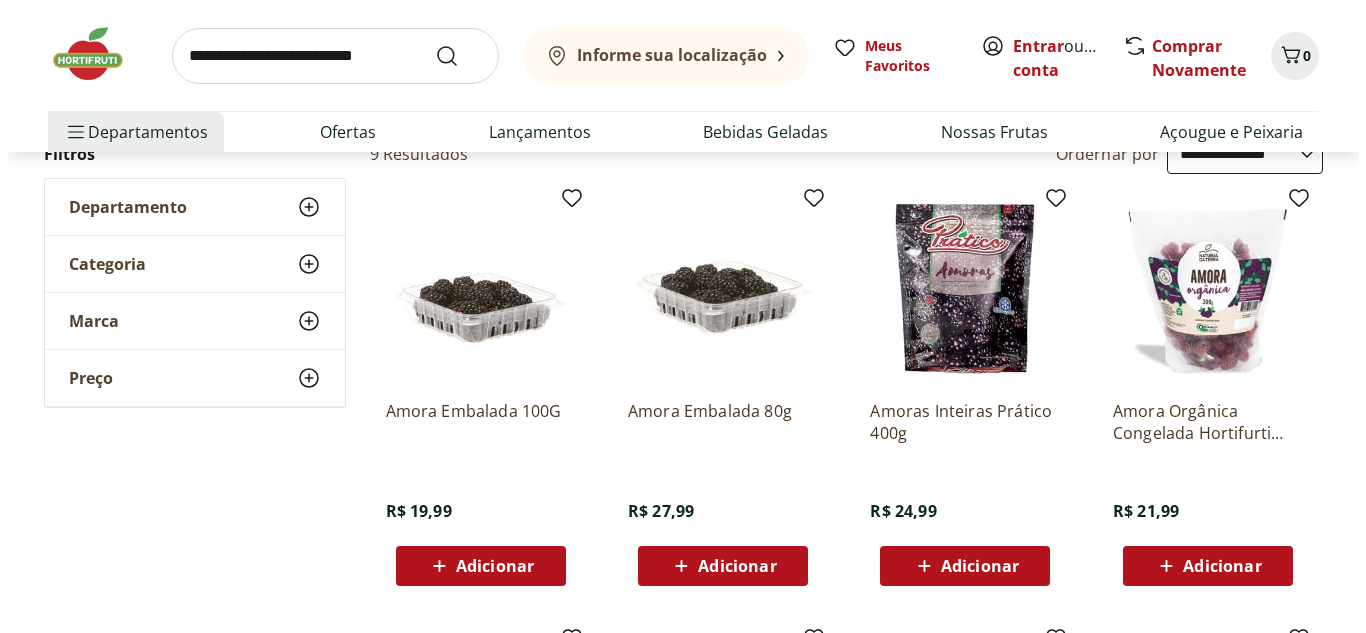 scroll, scrollTop: 228, scrollLeft: 0, axis: vertical 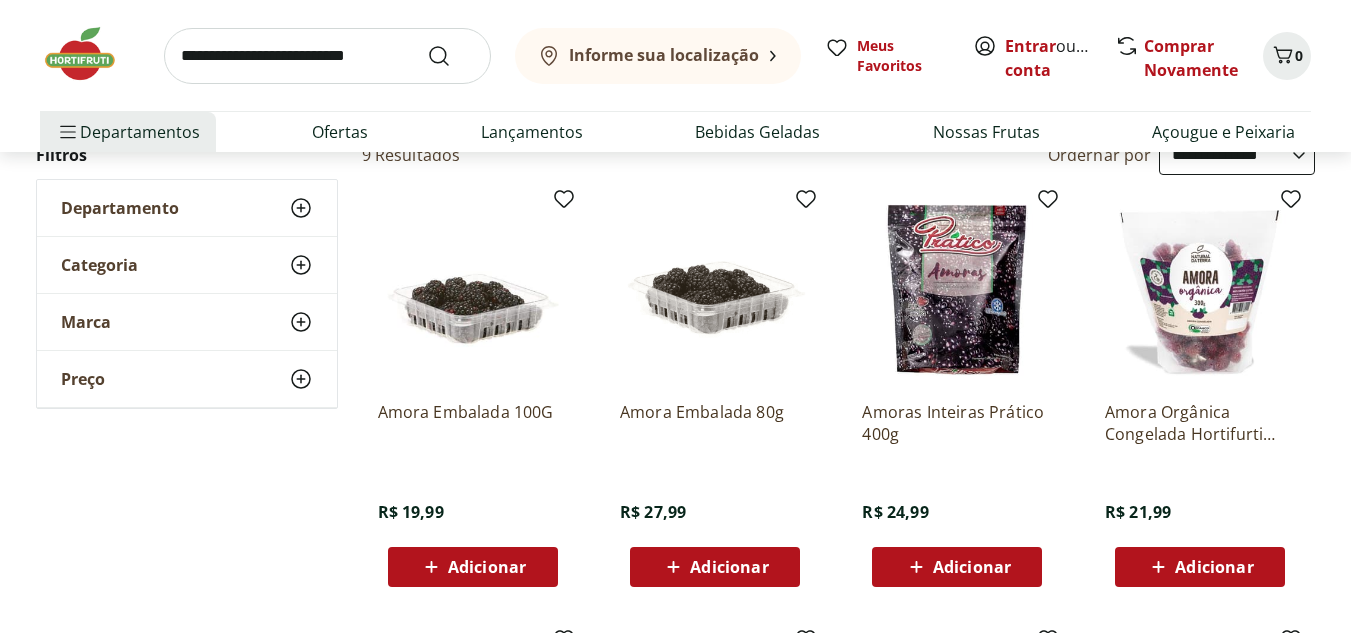 click on "Adicionar" at bounding box center [972, 567] 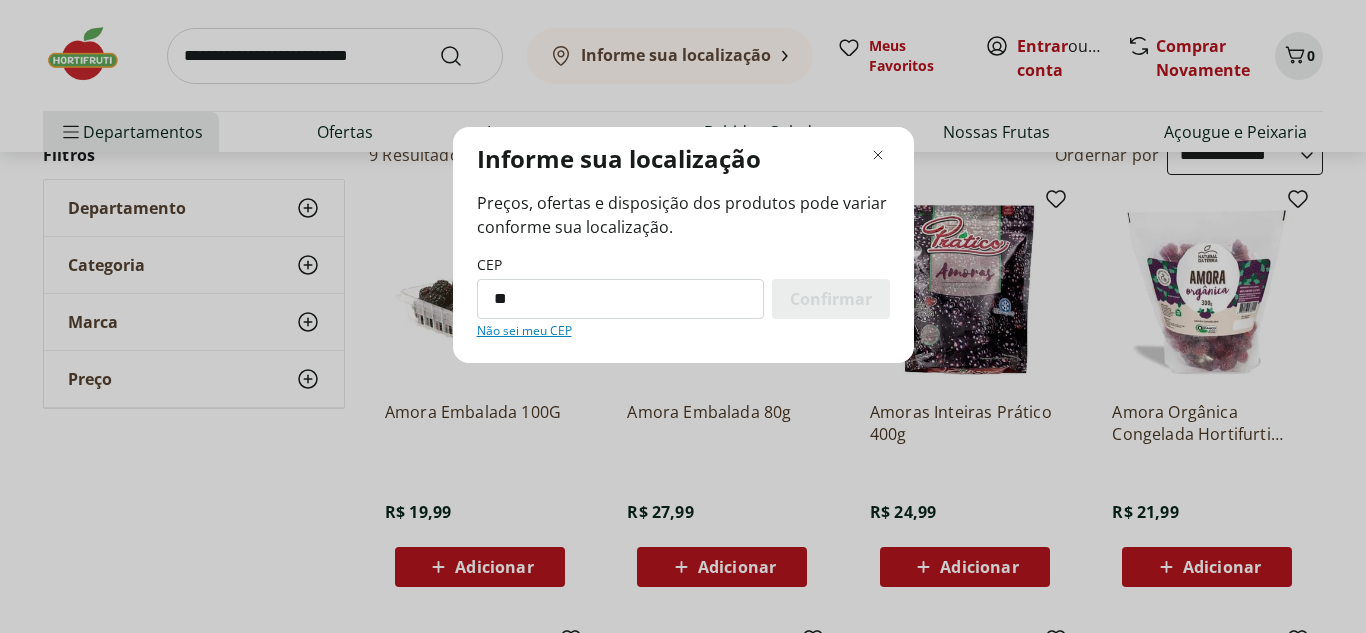type on "*" 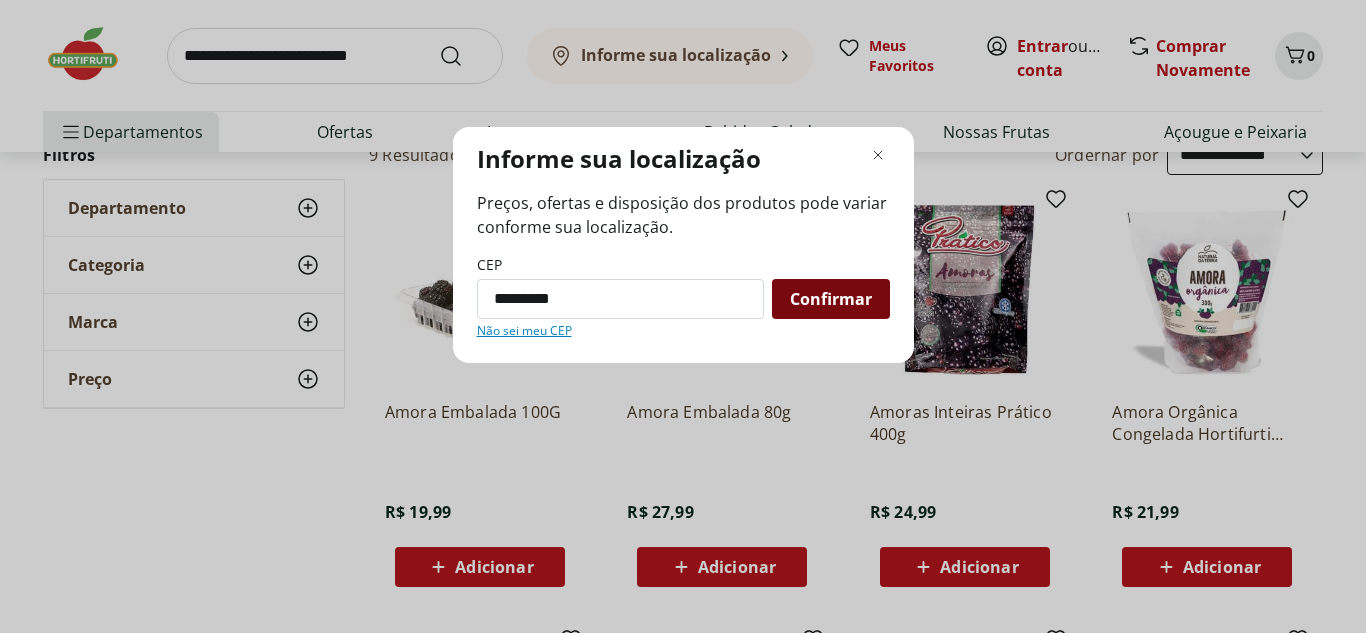 type on "*********" 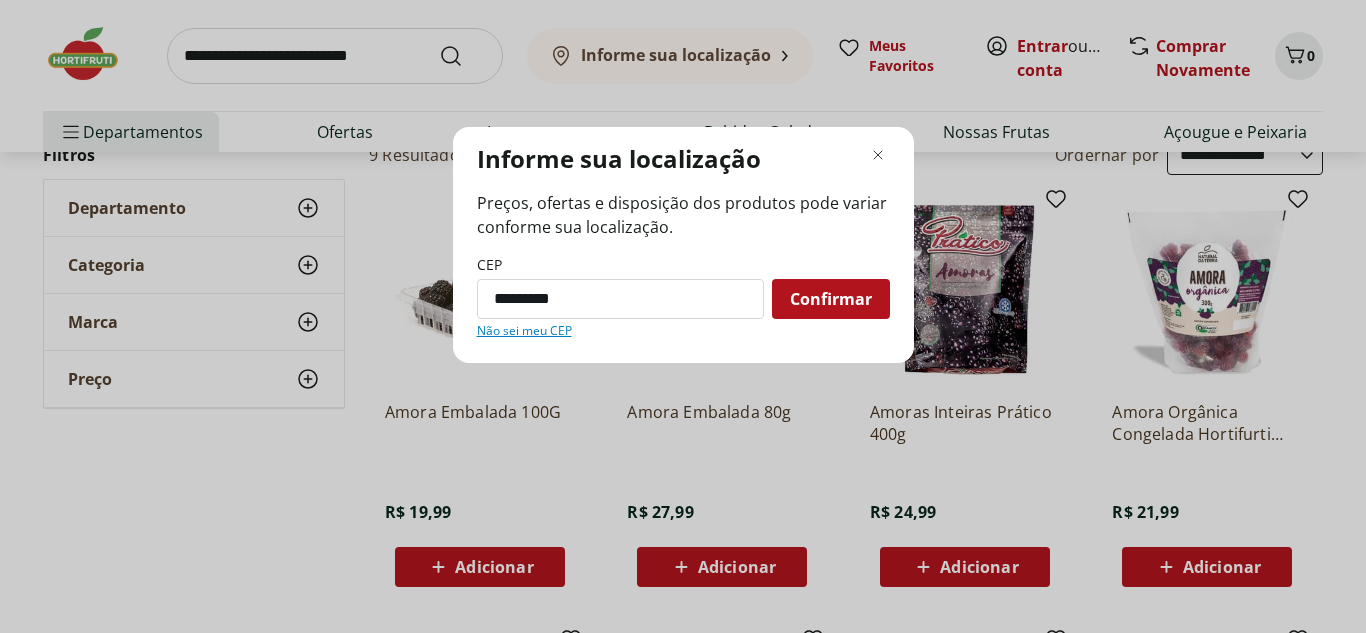 click on "Confirmar" at bounding box center [831, 299] 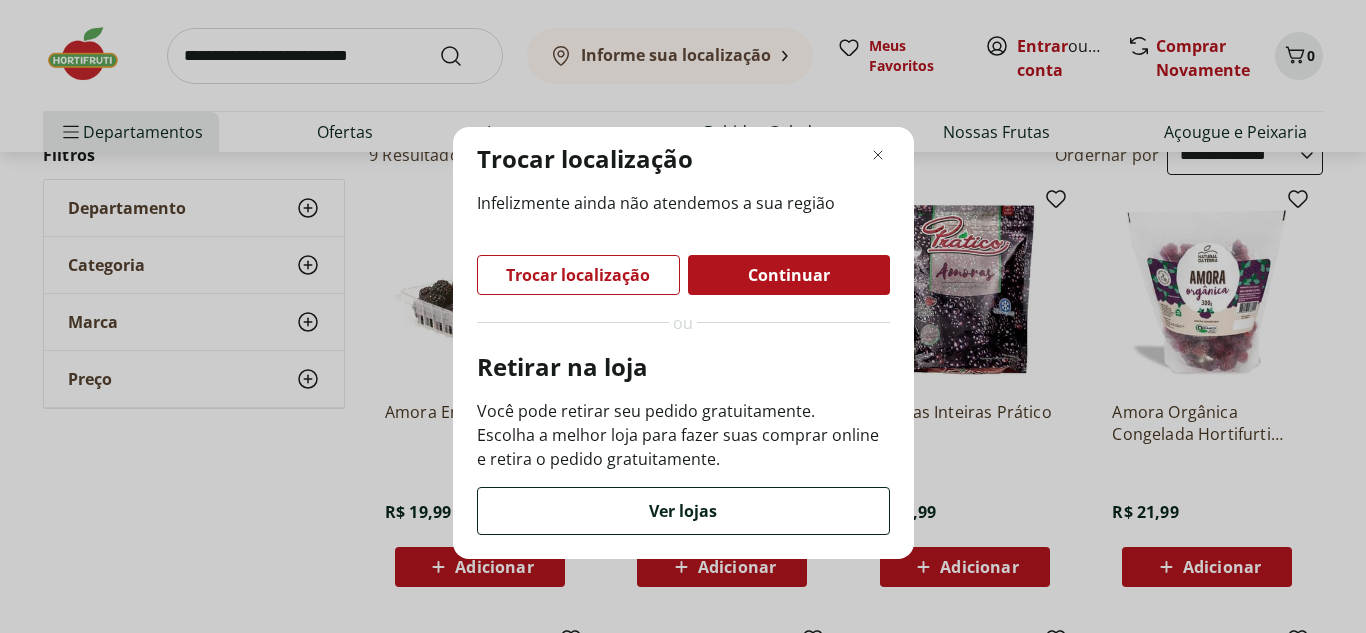 click on "Ver lojas" at bounding box center [683, 511] 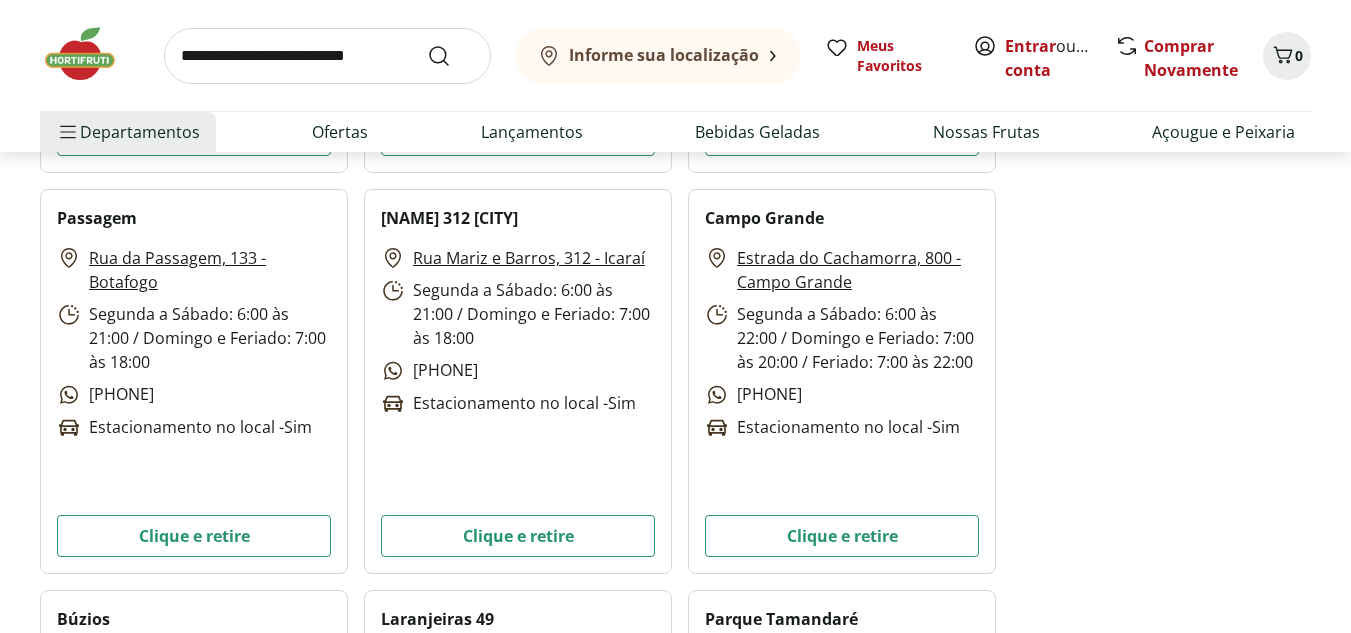 scroll, scrollTop: 7252, scrollLeft: 0, axis: vertical 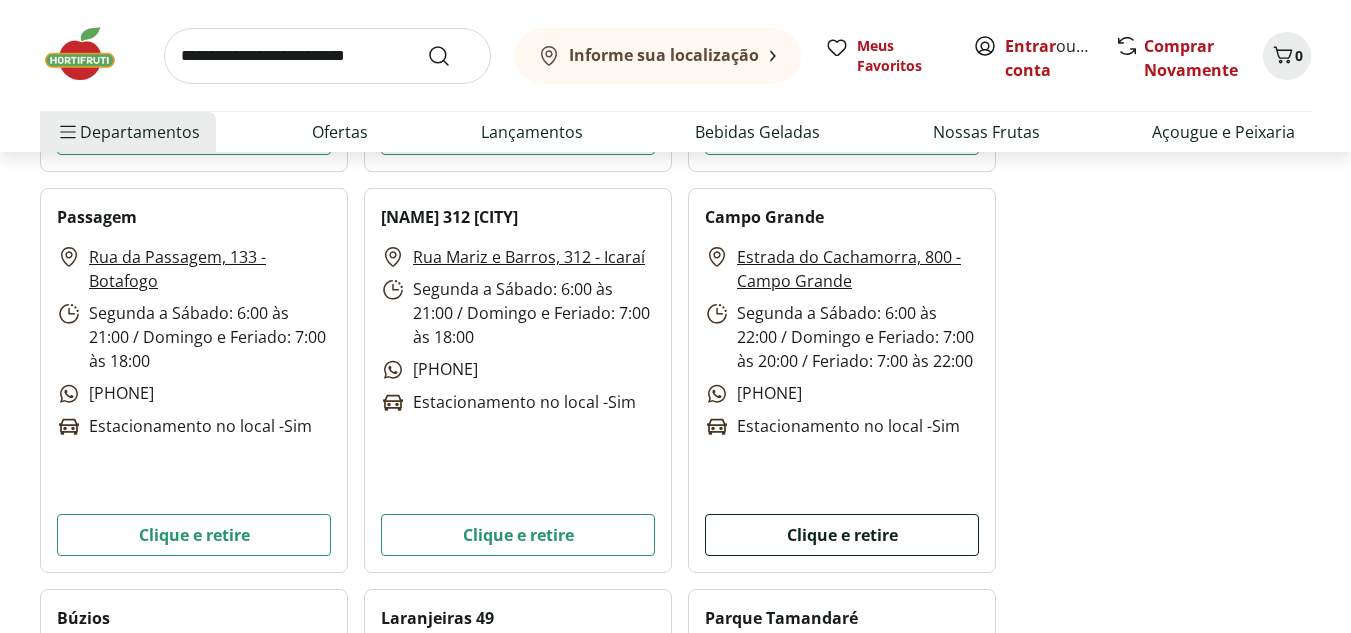 click on "Clique e retire" at bounding box center (842, 535) 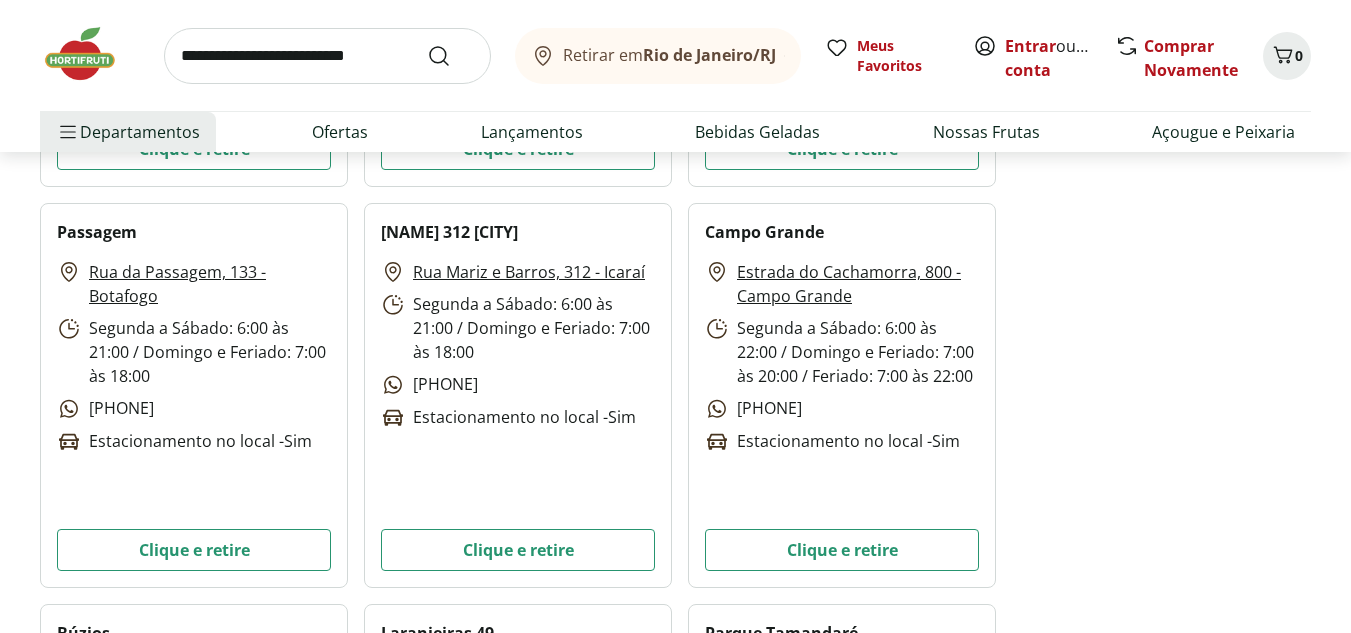 scroll, scrollTop: 7184, scrollLeft: 0, axis: vertical 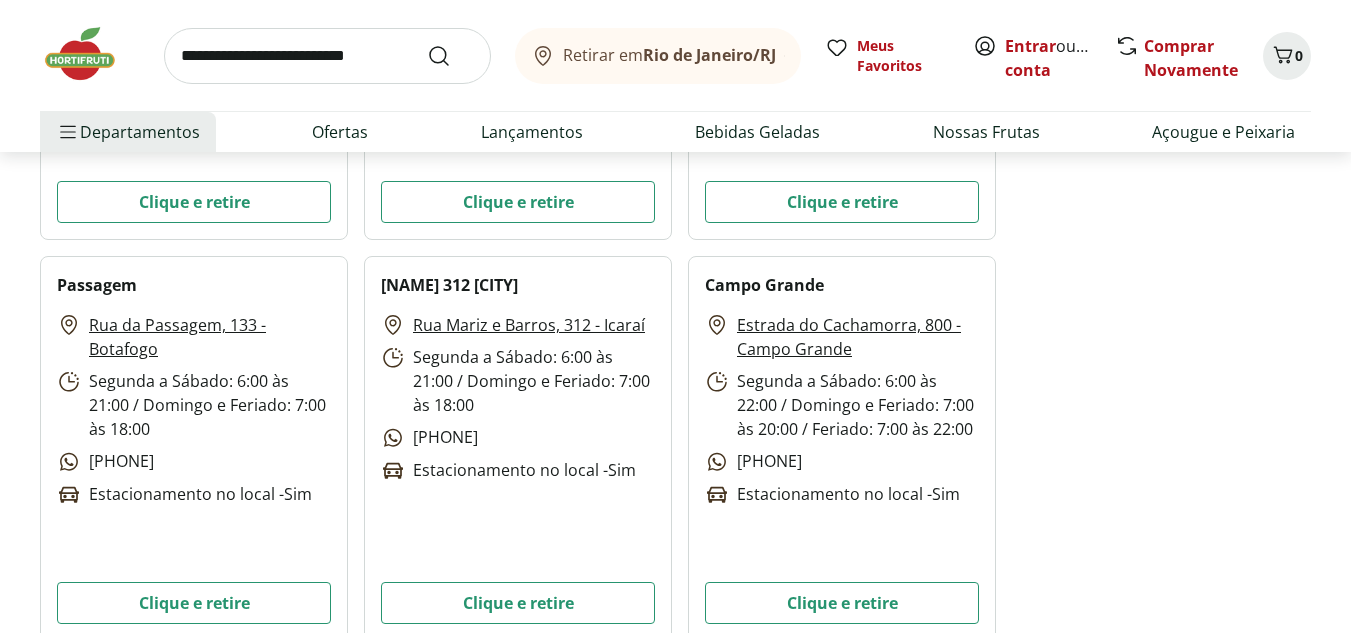 click on "Segunda a Sábado: 6:00 às 22:00 / Domingo e Feriado: 7:00 às 20:00 / Feriado: 7:00 às 22:00" at bounding box center (842, 405) 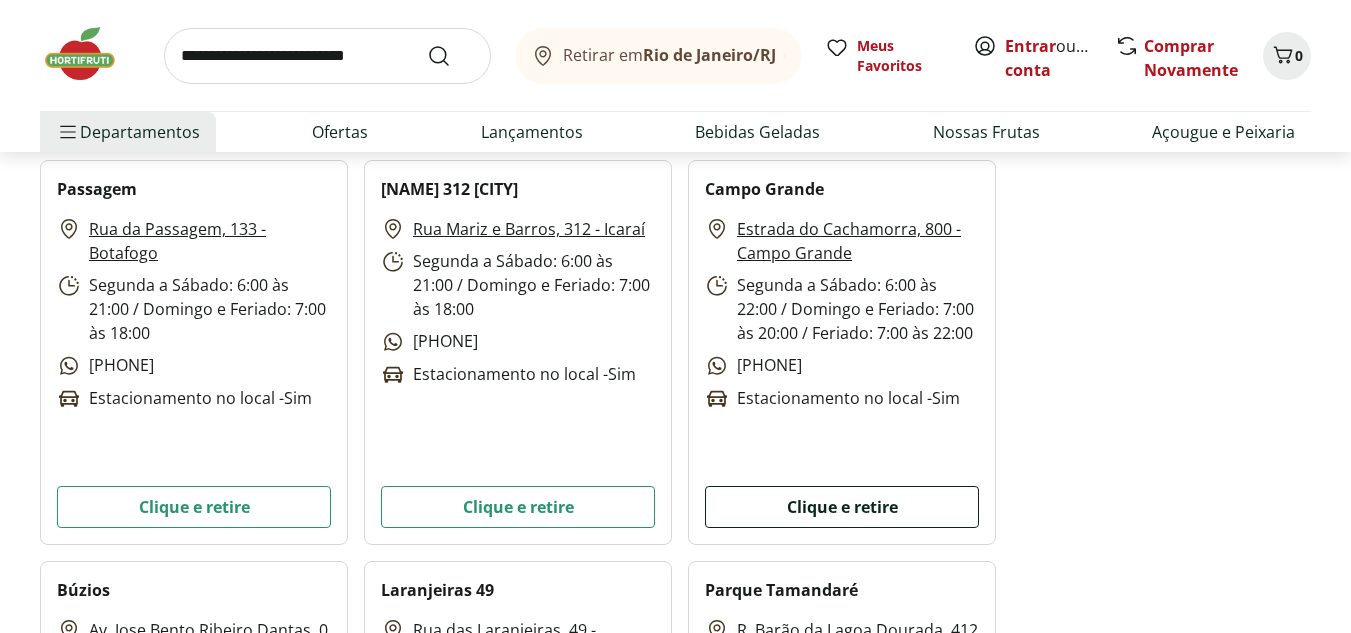 scroll, scrollTop: 7281, scrollLeft: 0, axis: vertical 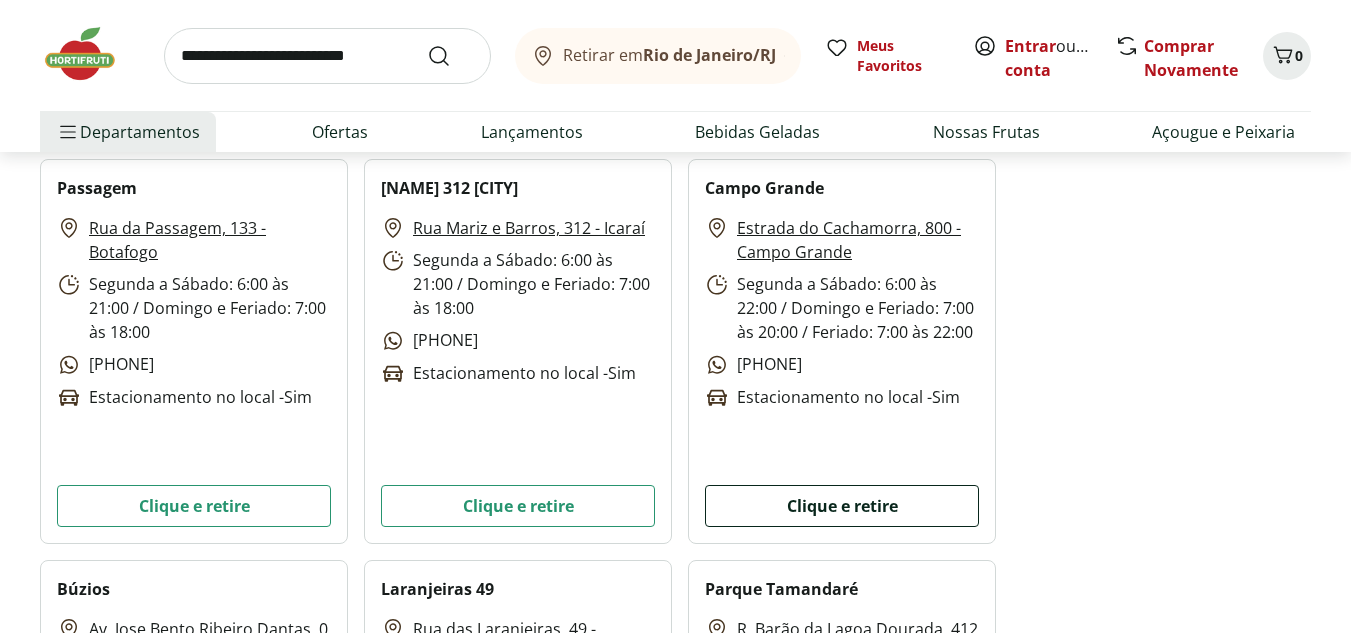 click on "Clique e retire" at bounding box center [842, 506] 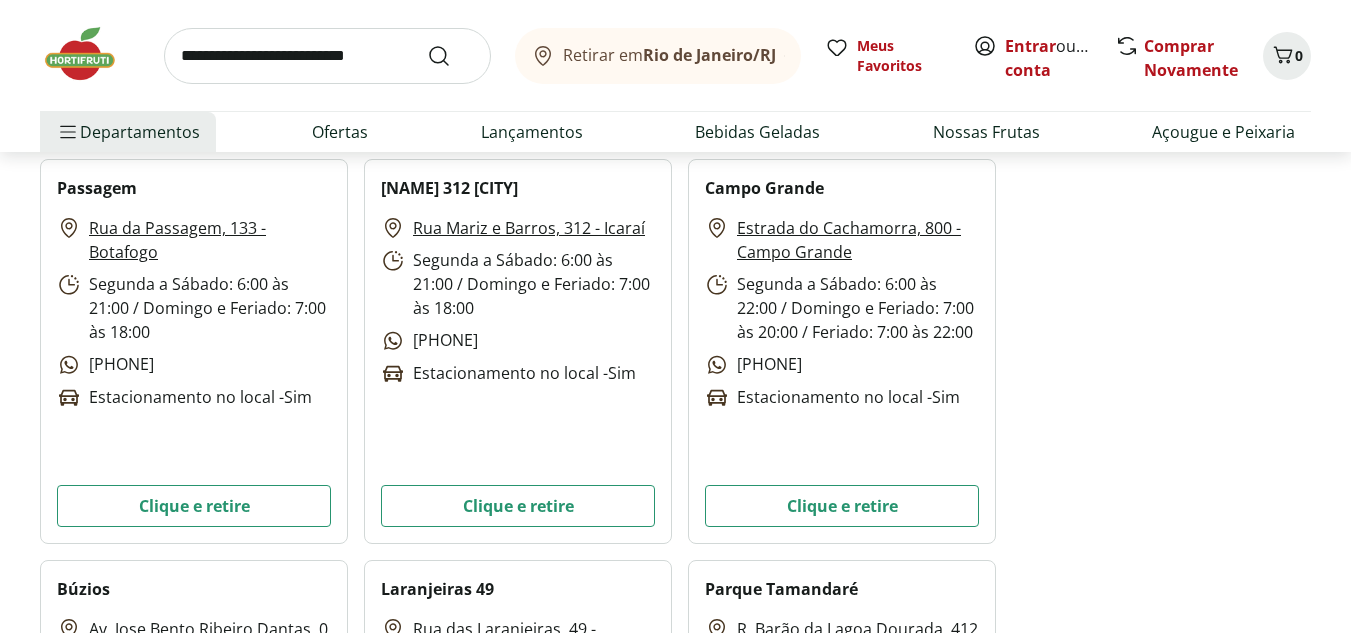 scroll, scrollTop: 7156, scrollLeft: 0, axis: vertical 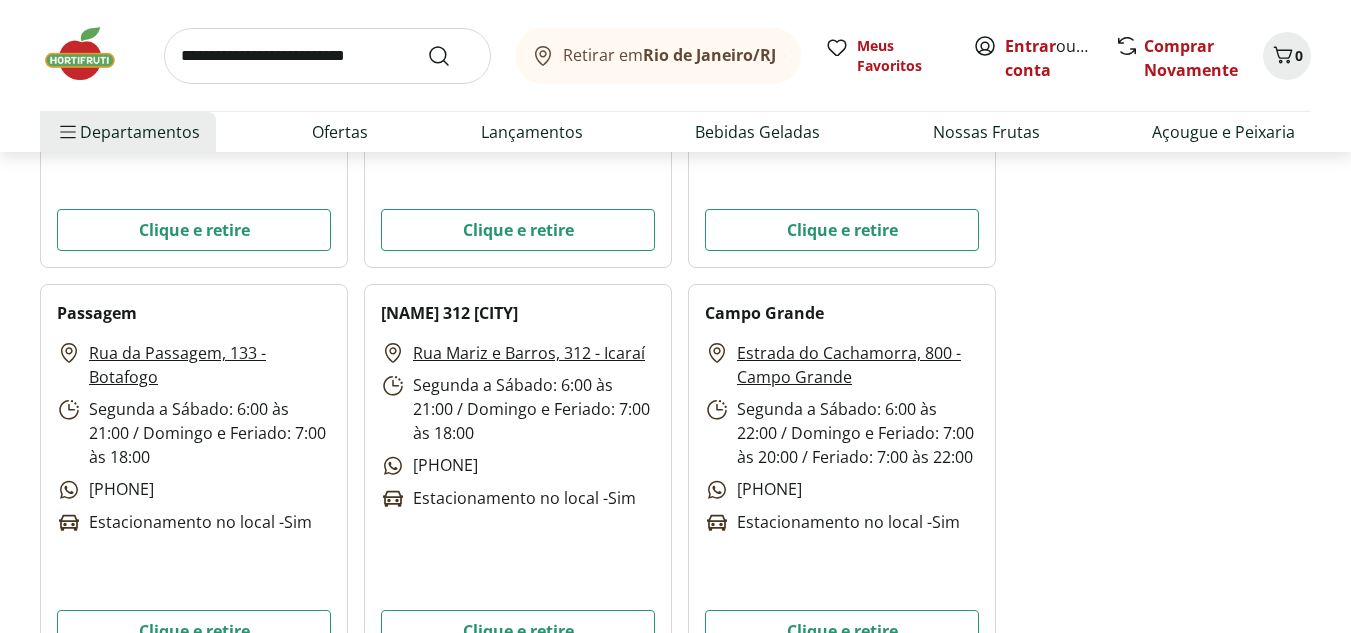 click on "Campo Grande" at bounding box center [764, 313] 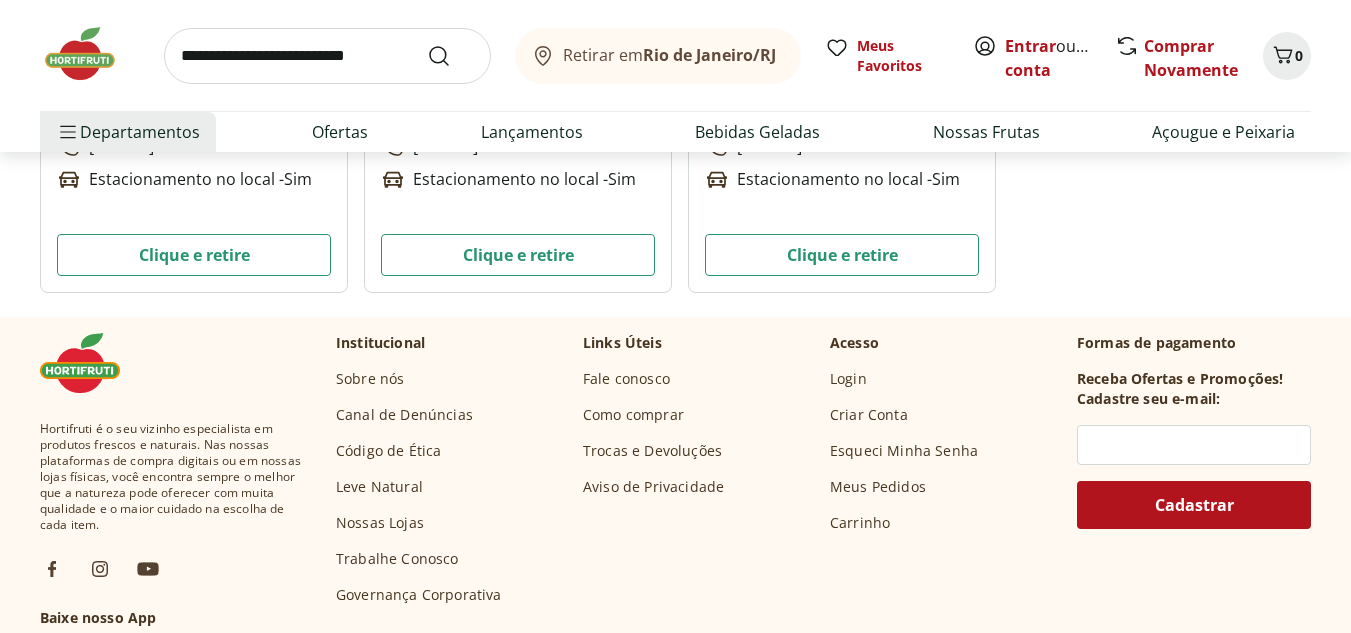 scroll, scrollTop: 8333, scrollLeft: 0, axis: vertical 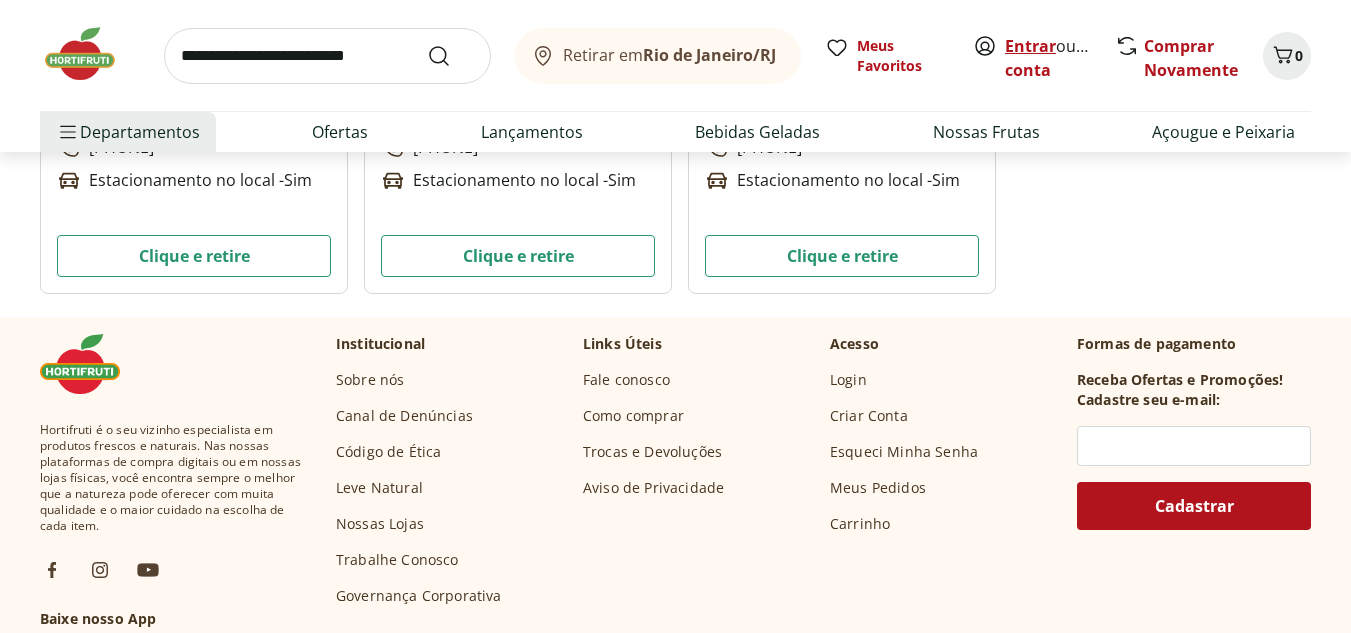 click on "Entrar" at bounding box center [1030, 46] 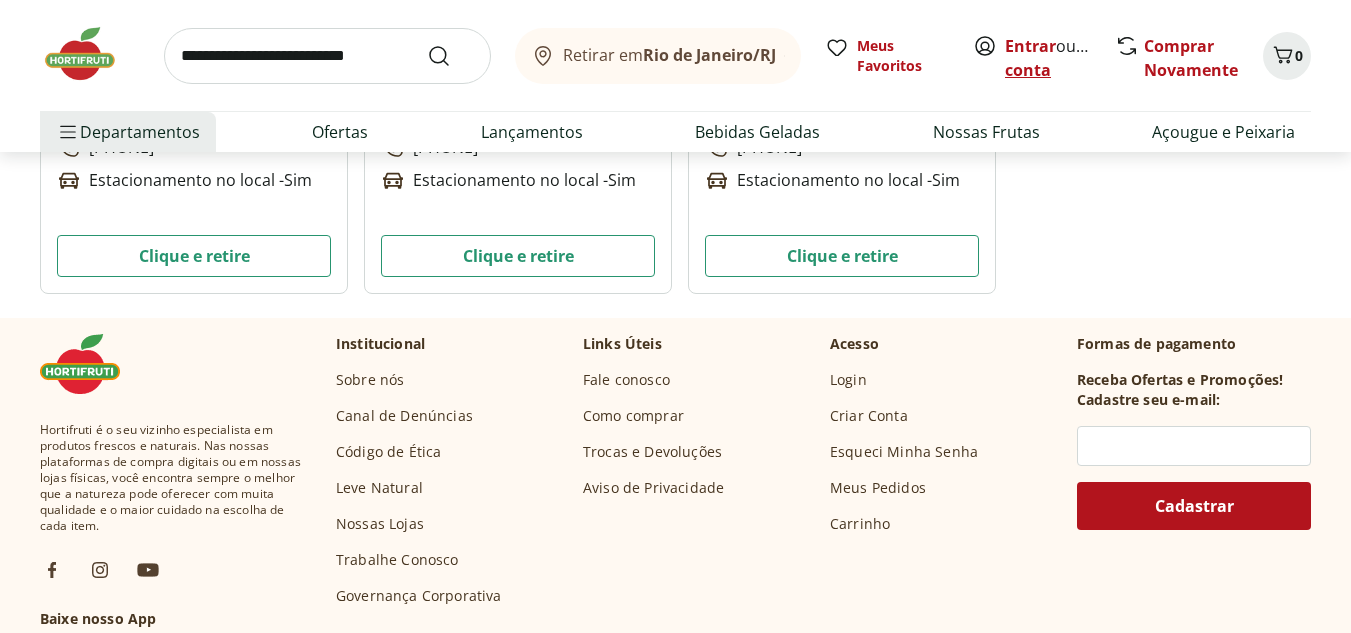 click on "Criar conta" at bounding box center [1060, 58] 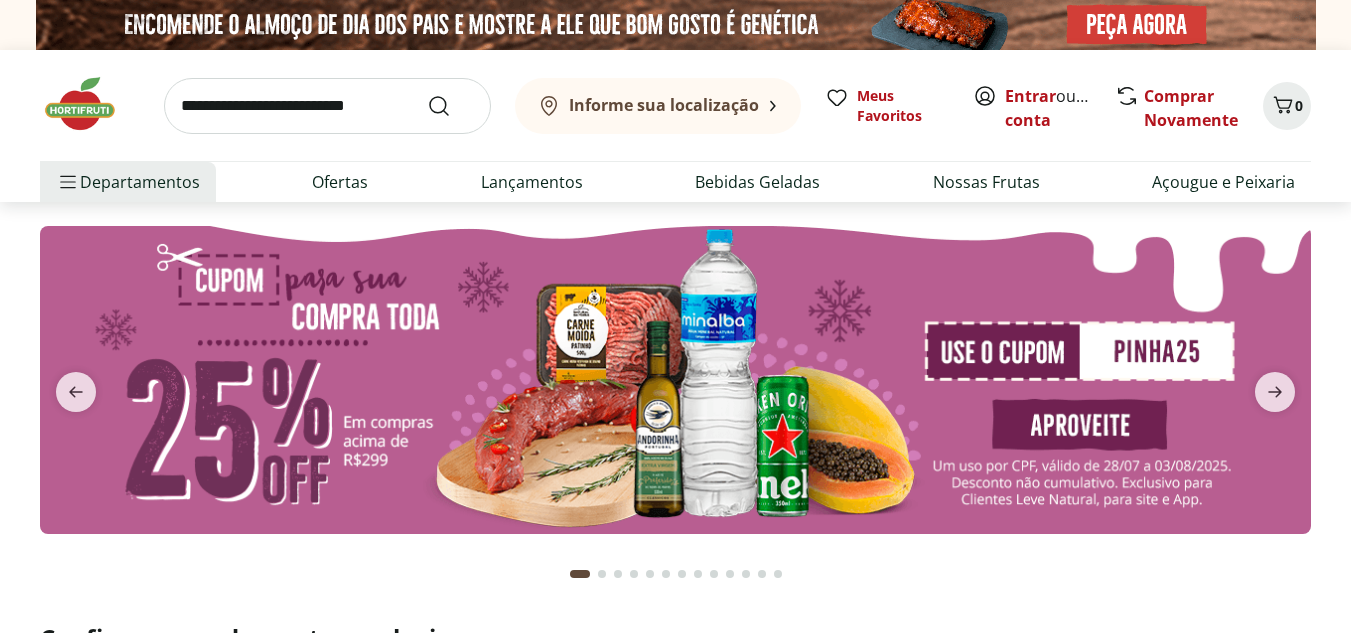 scroll, scrollTop: 0, scrollLeft: 0, axis: both 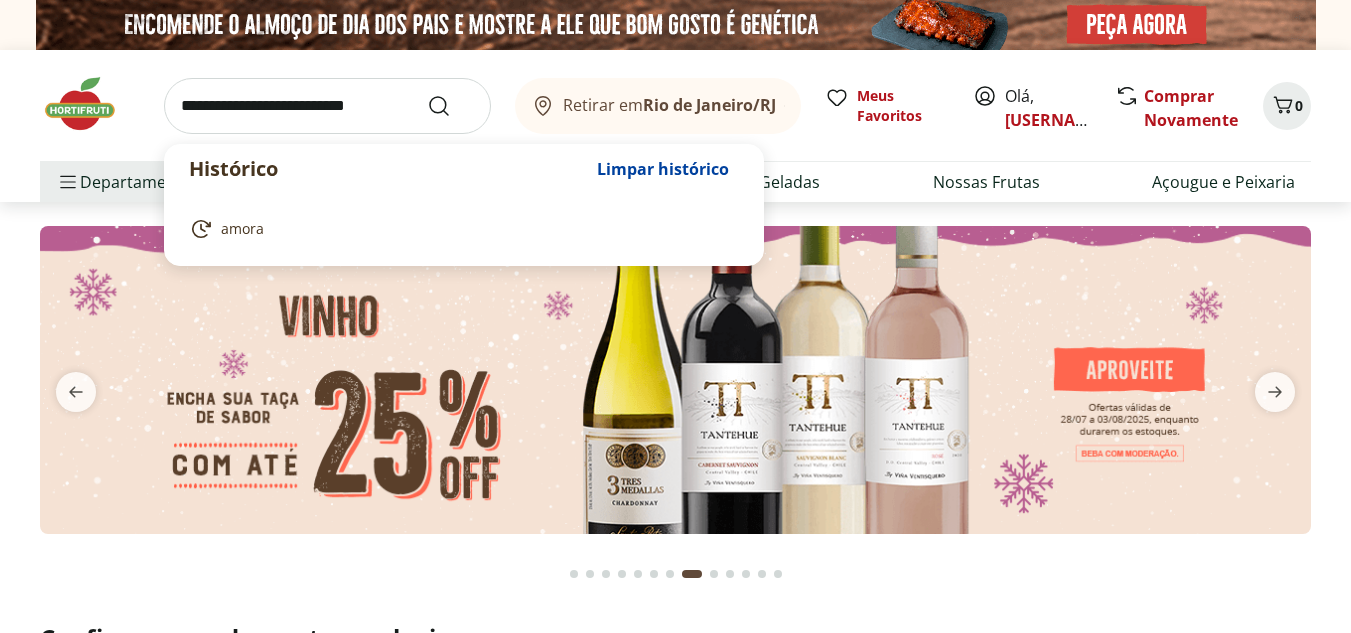 click at bounding box center (327, 106) 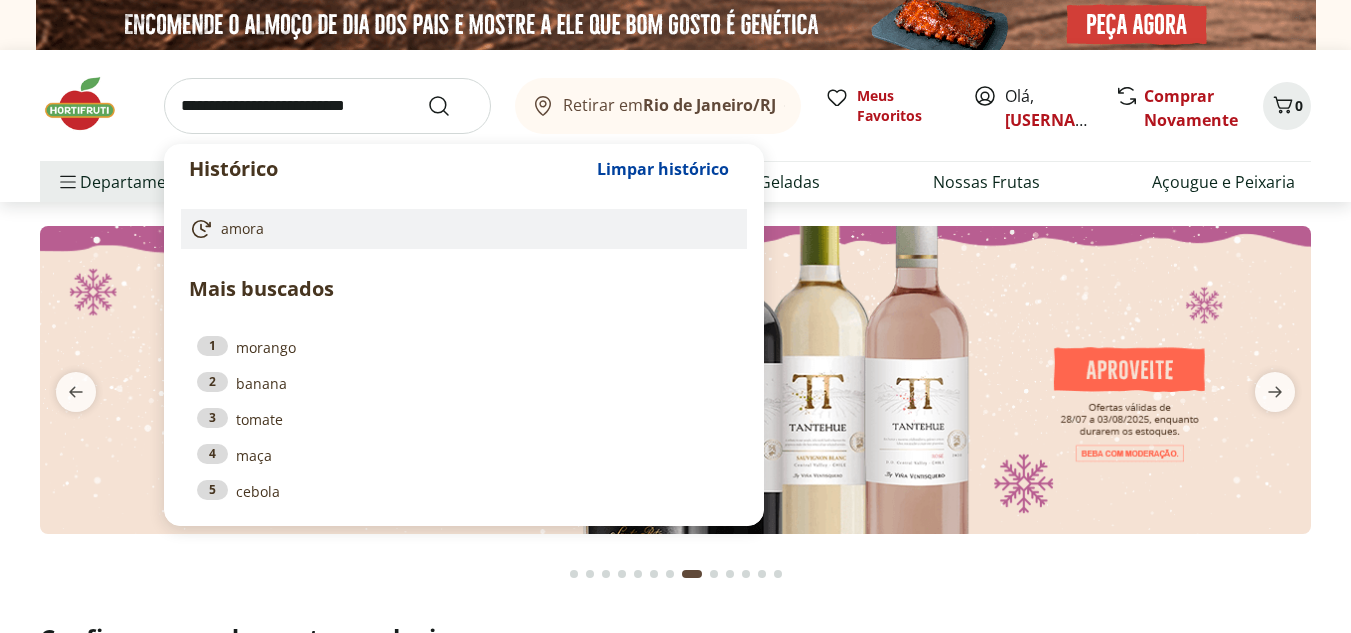 click on "amora" at bounding box center [460, 229] 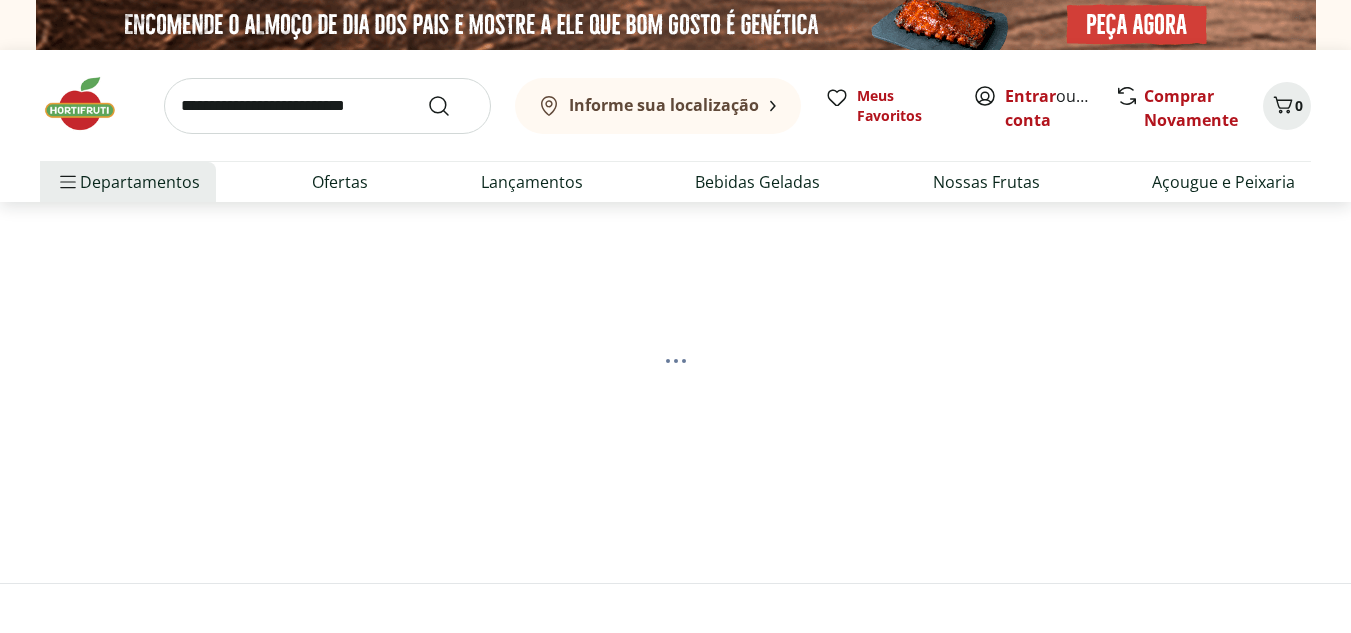 scroll, scrollTop: 0, scrollLeft: 0, axis: both 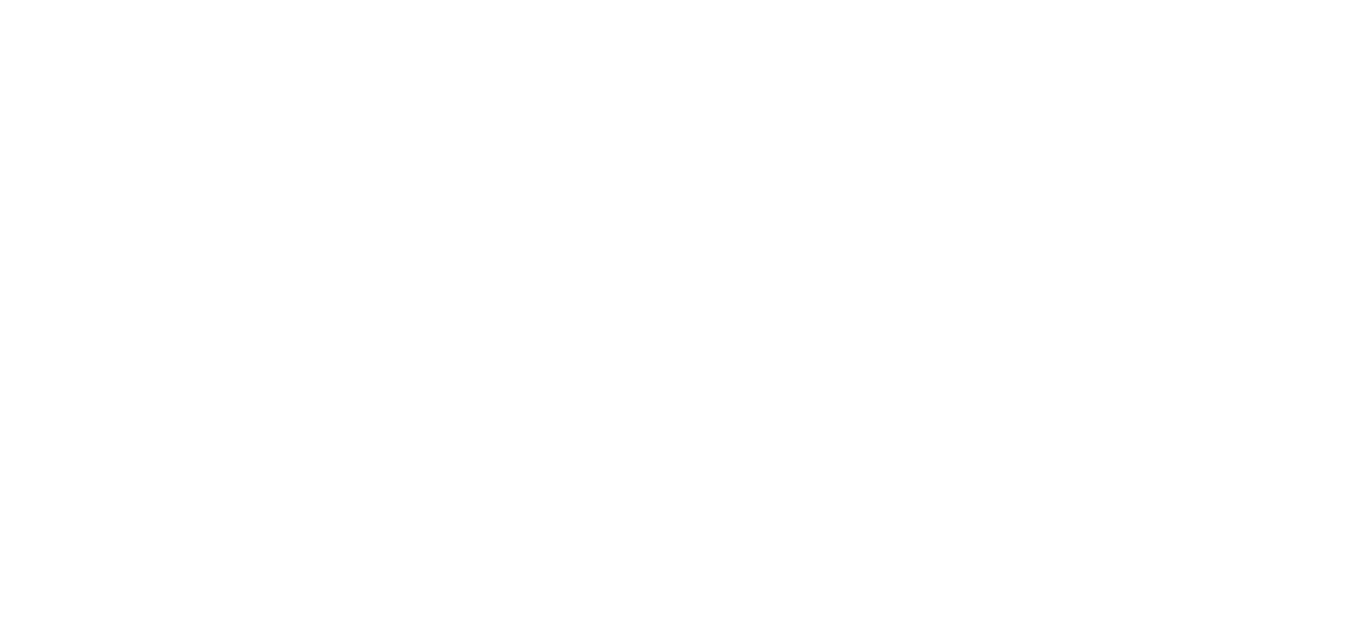 select on "**********" 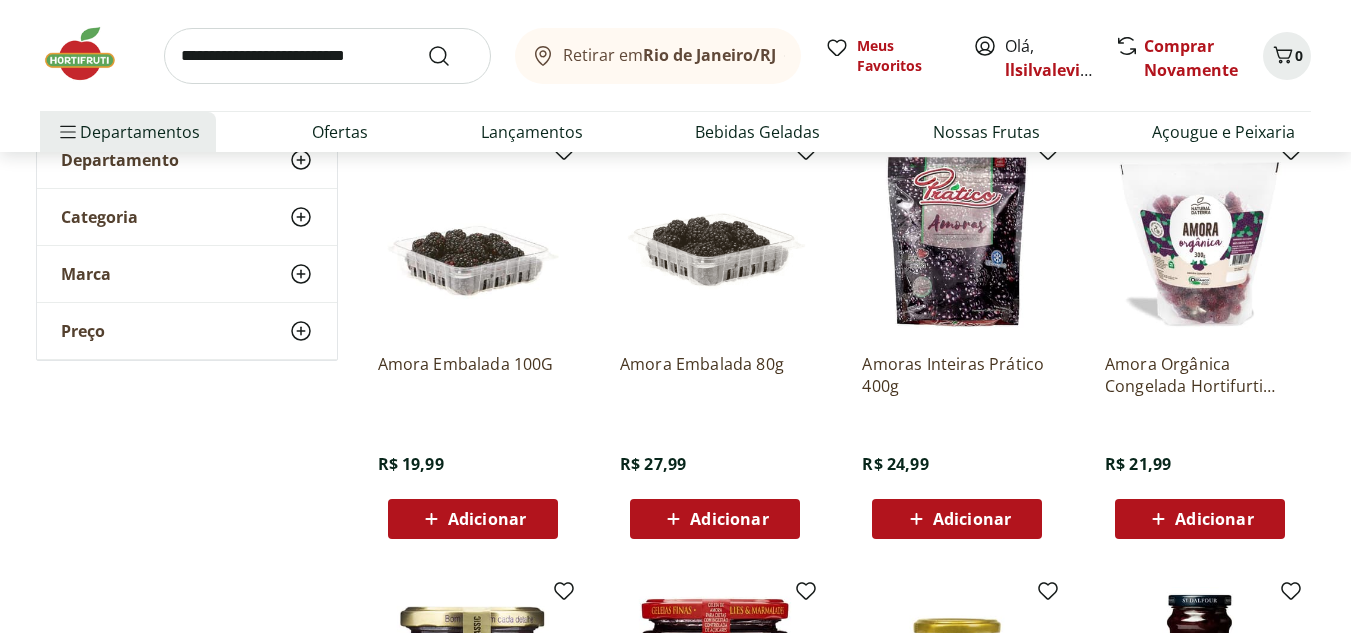 scroll, scrollTop: 306, scrollLeft: 0, axis: vertical 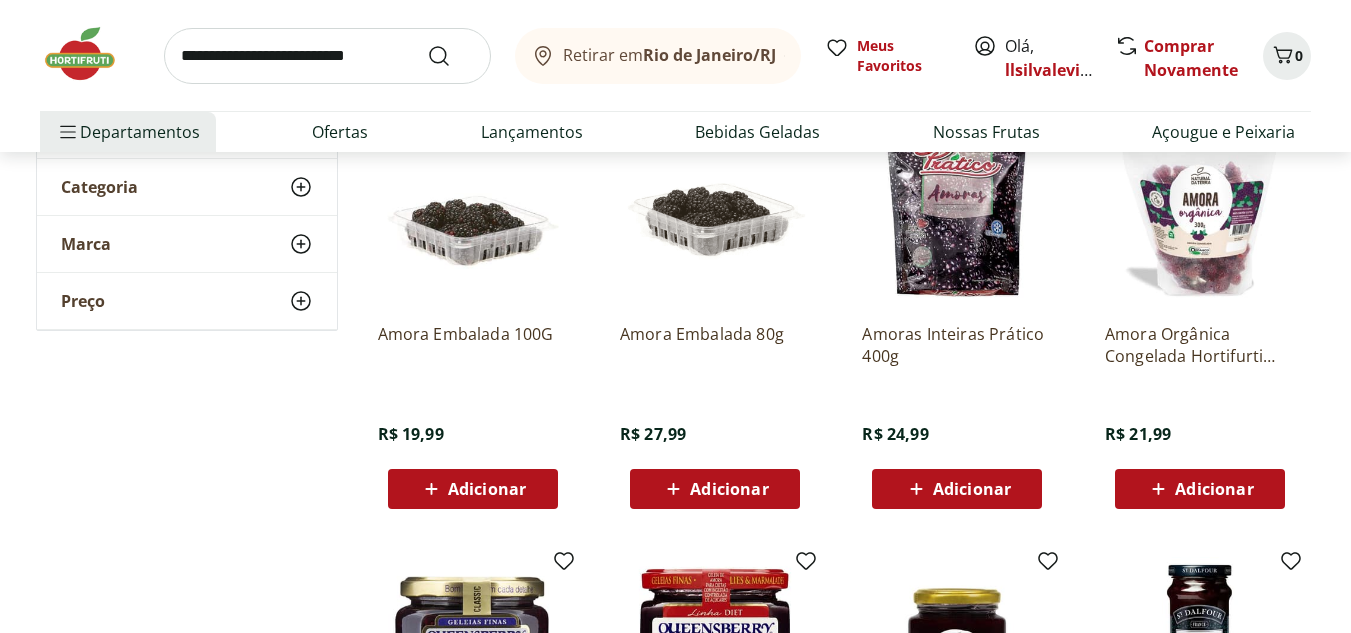 click on "Adicionar" at bounding box center [972, 489] 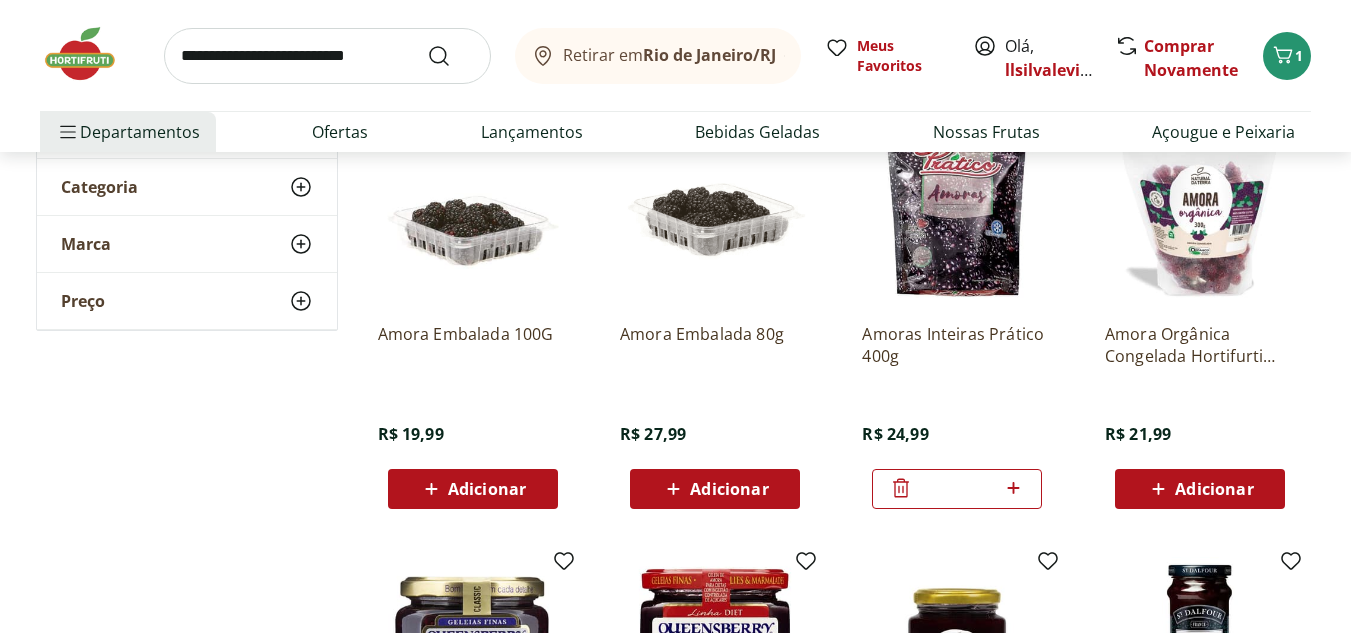 scroll, scrollTop: 259, scrollLeft: 0, axis: vertical 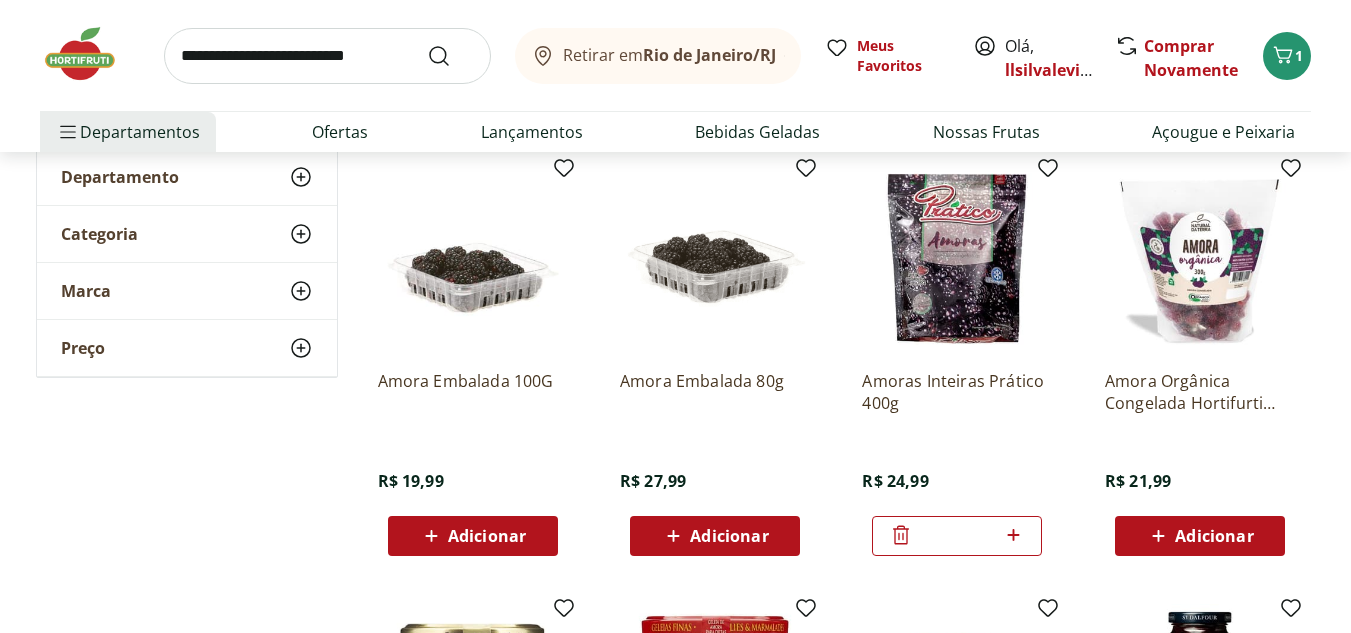 click on "Amora Orgânica Congelada Hortifurti Natural da Terra 300g R$ 21,99 Adicionar" at bounding box center [1200, 455] 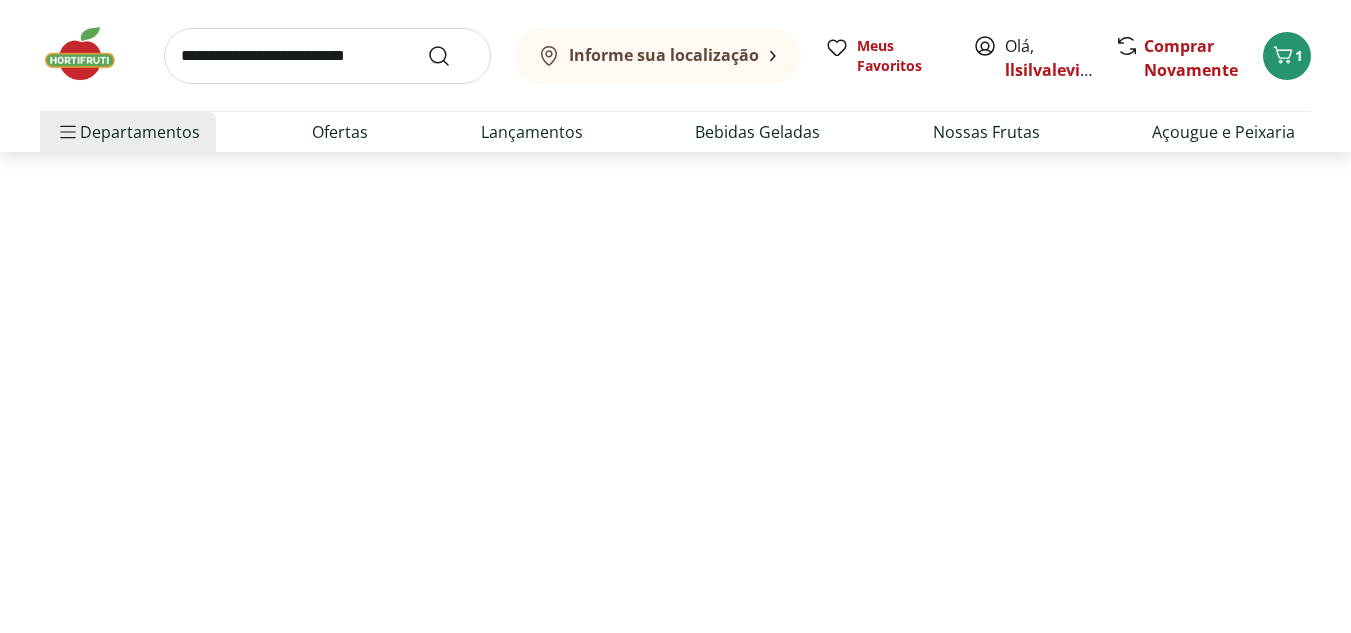 scroll, scrollTop: 259, scrollLeft: 0, axis: vertical 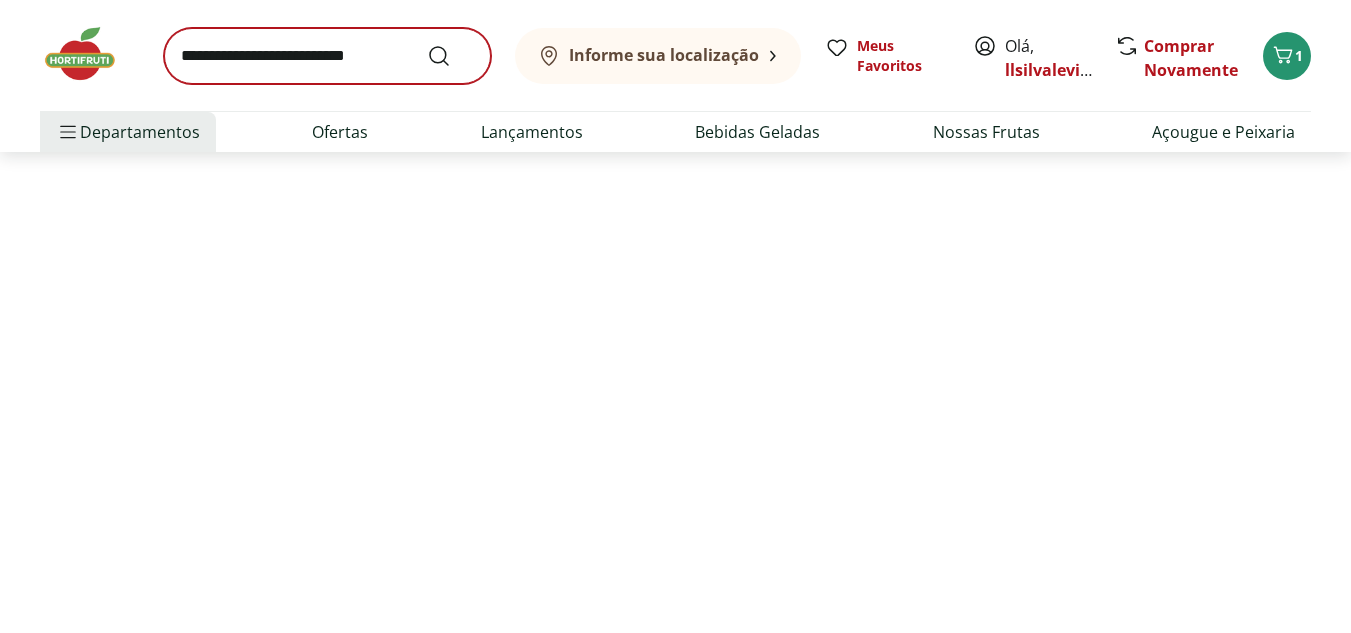 select on "**********" 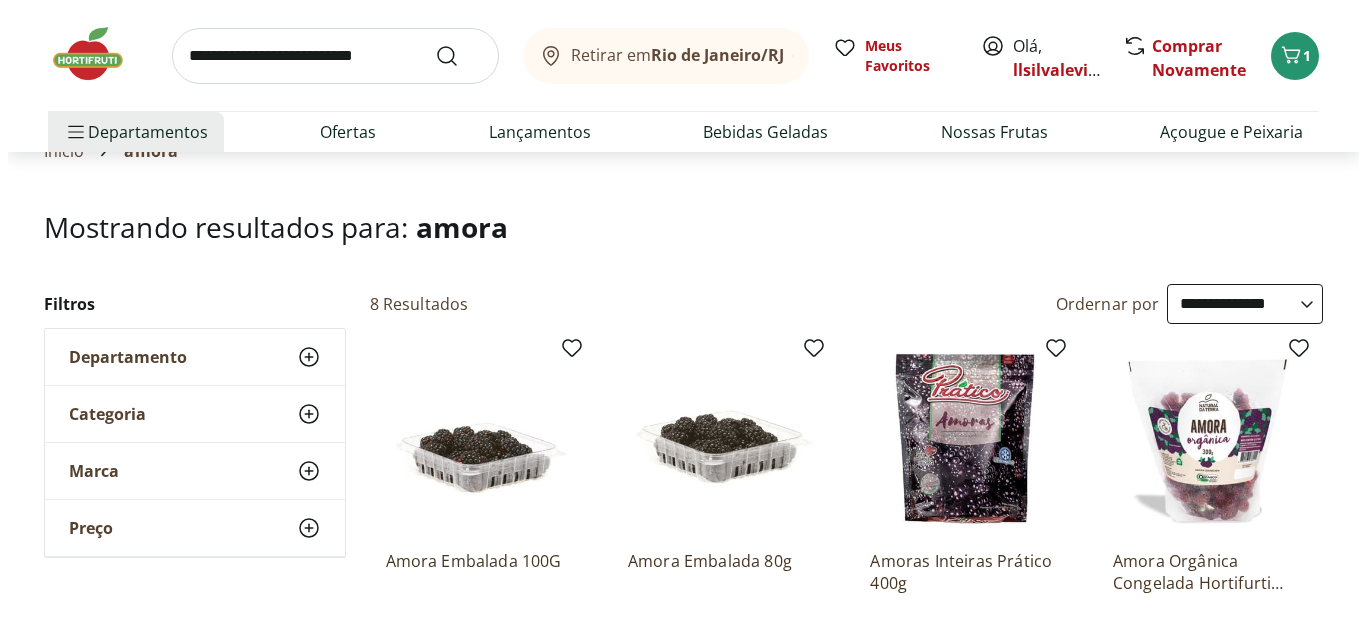 scroll, scrollTop: 0, scrollLeft: 0, axis: both 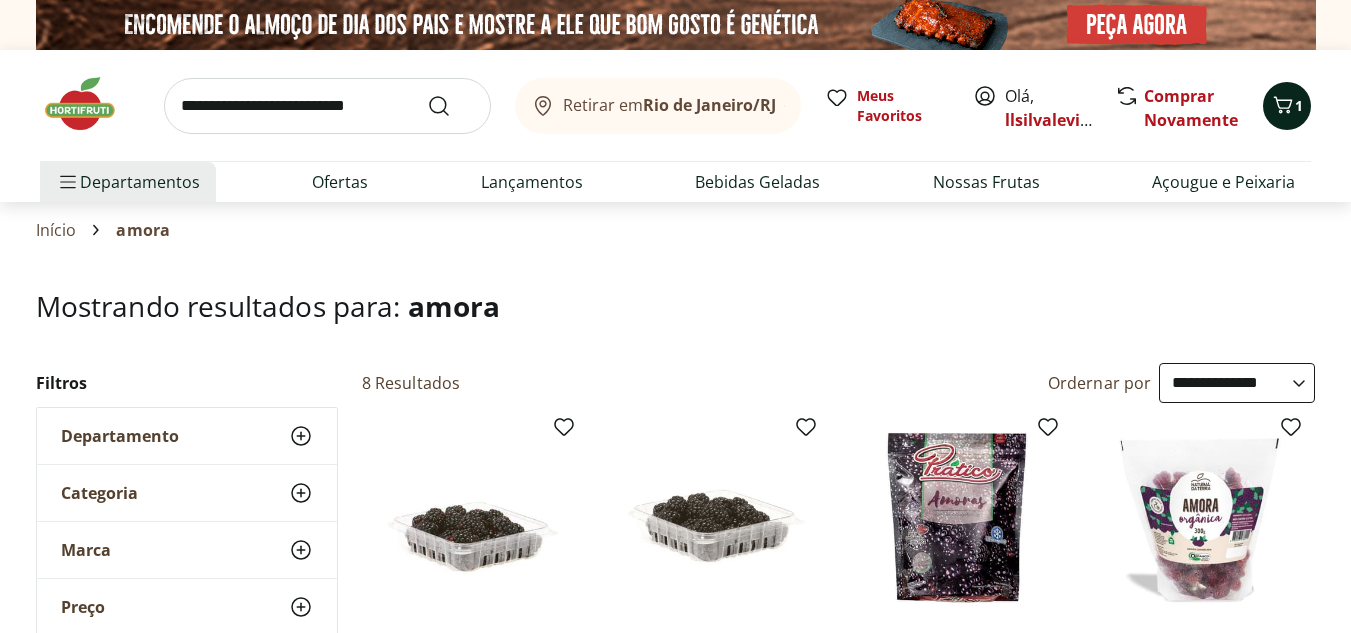 click on "1" at bounding box center (1287, 106) 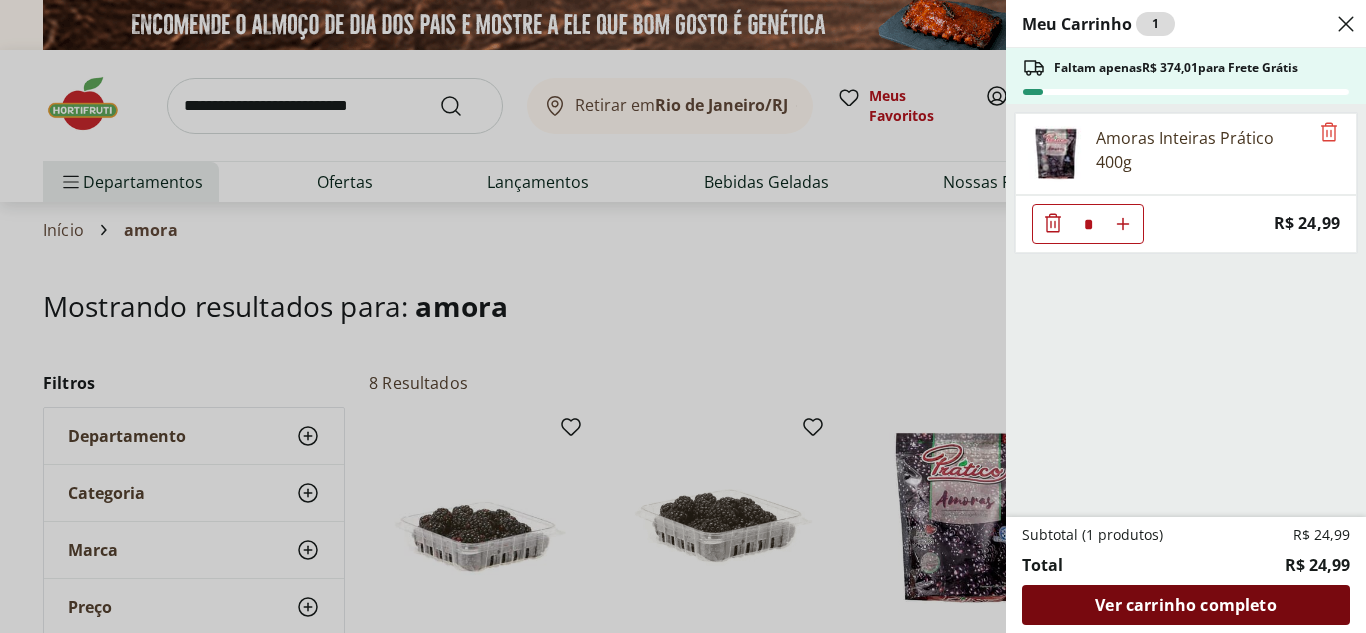 click on "Ver carrinho completo" at bounding box center [1185, 605] 